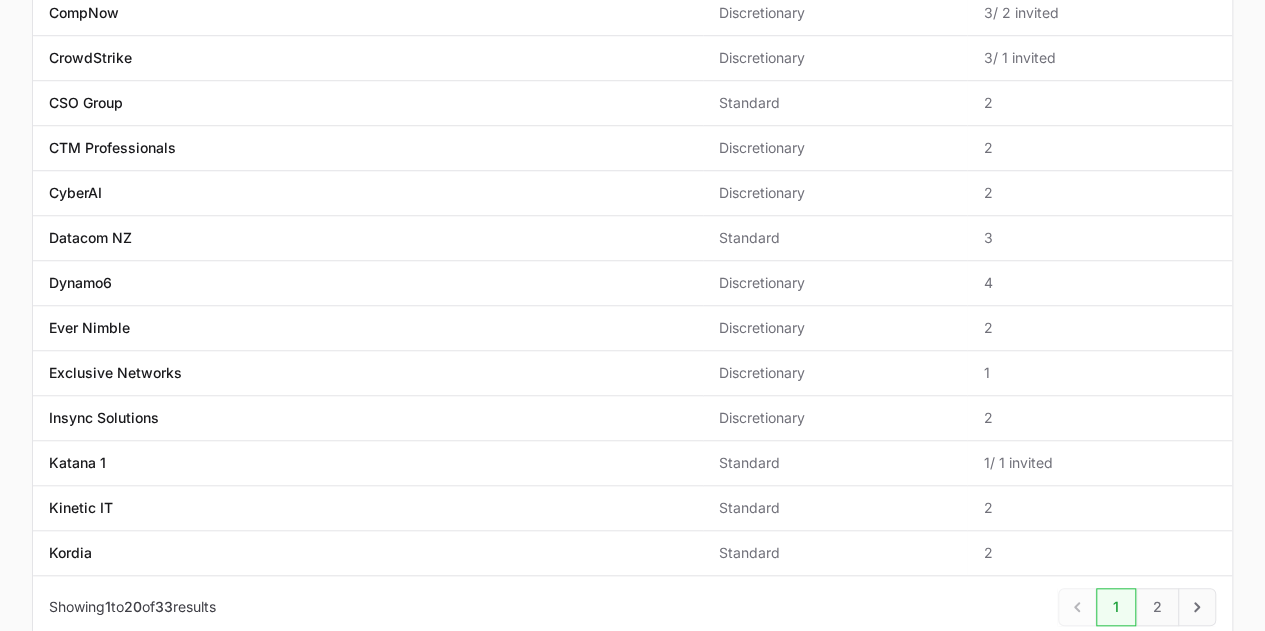 scroll, scrollTop: 747, scrollLeft: 0, axis: vertical 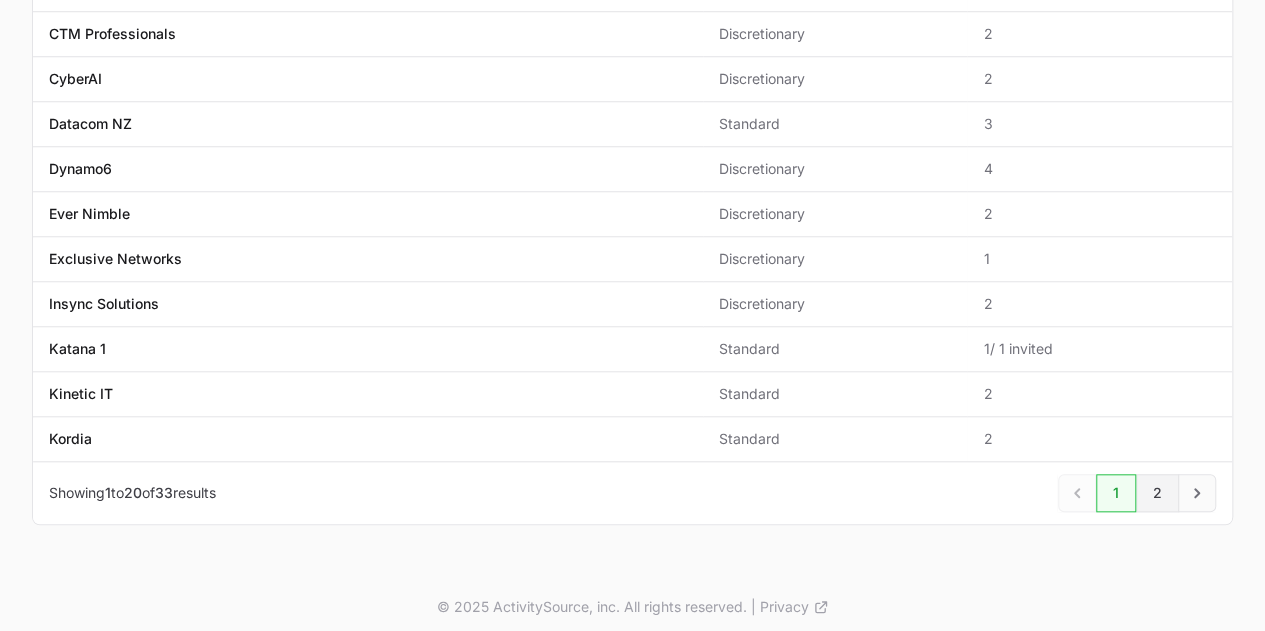 click on "2" 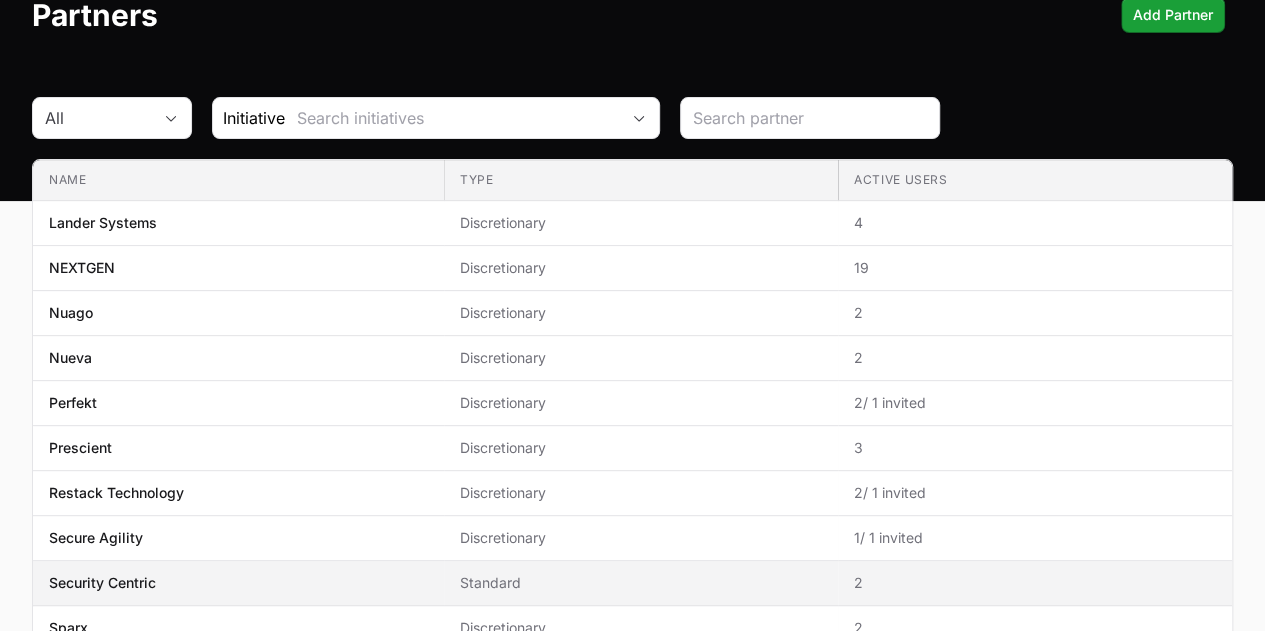 scroll, scrollTop: 200, scrollLeft: 0, axis: vertical 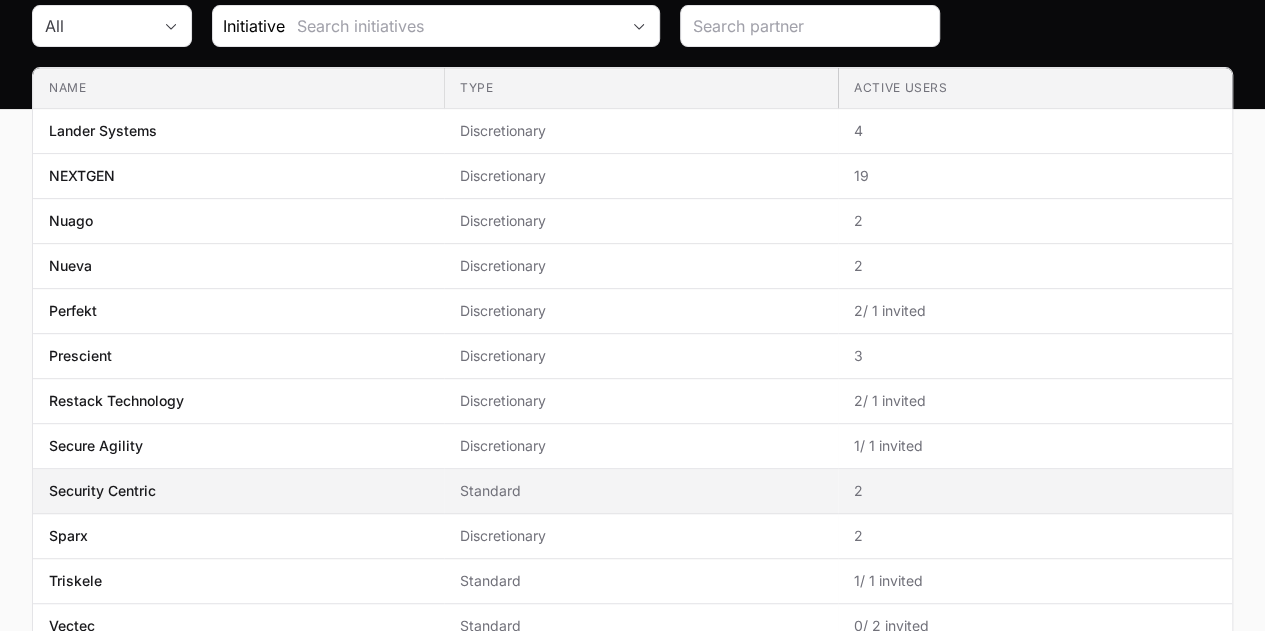 click on "Security Centric" 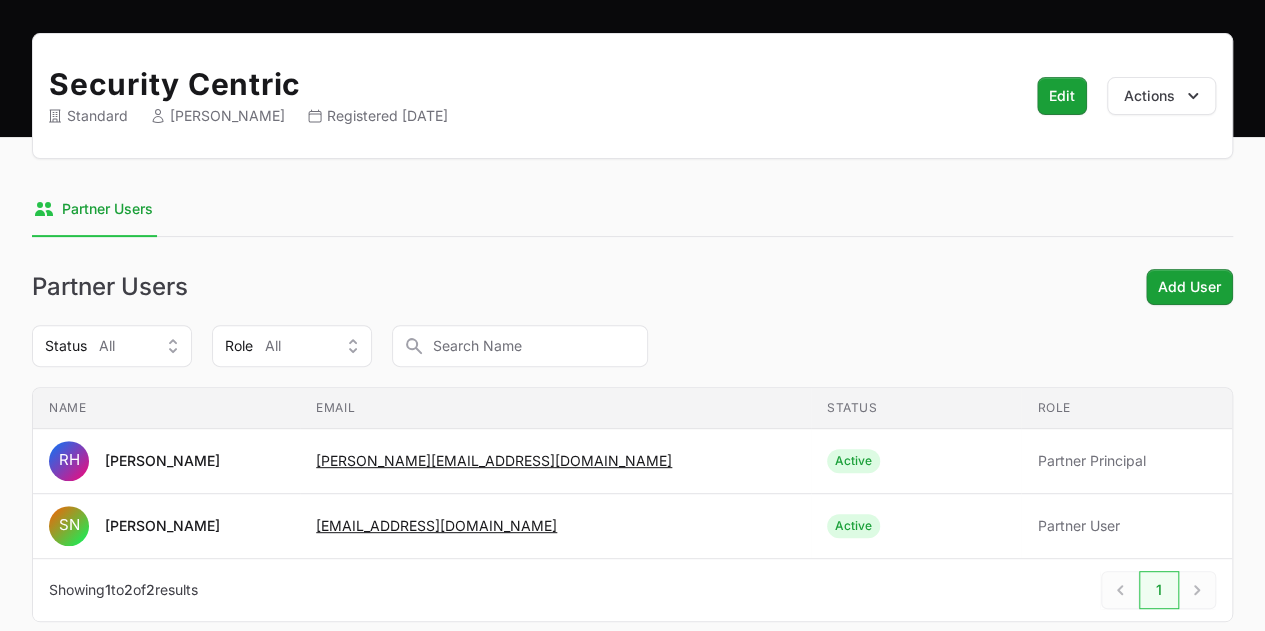 scroll, scrollTop: 274, scrollLeft: 0, axis: vertical 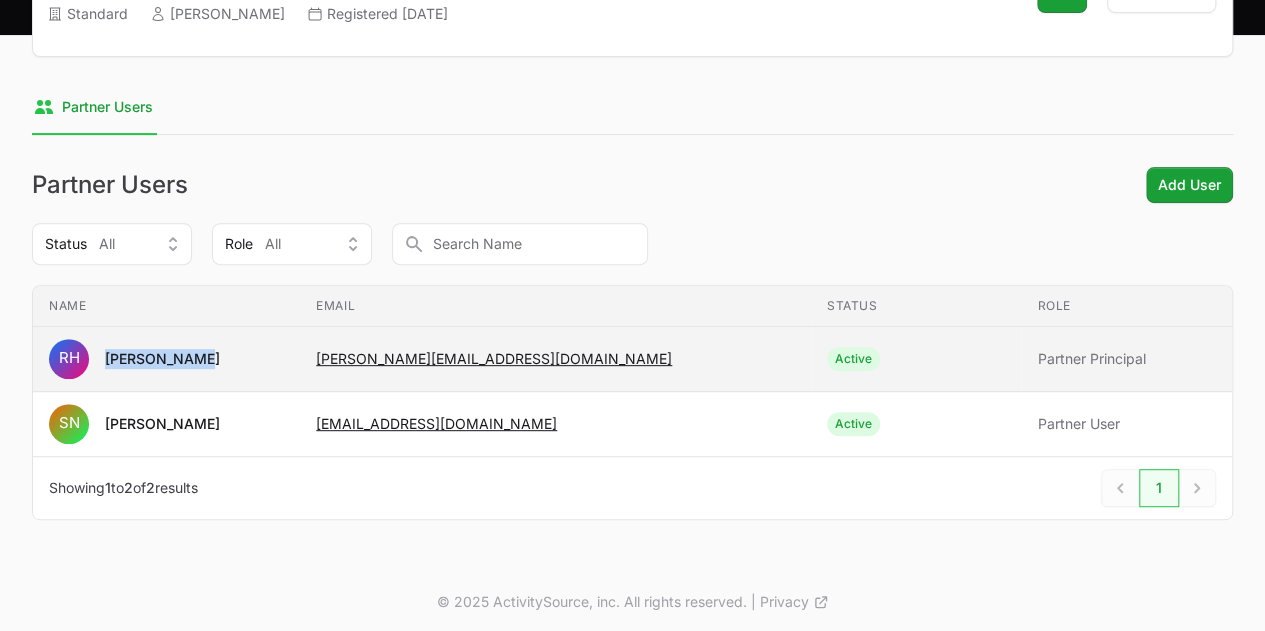 drag, startPoint x: 201, startPoint y: 347, endPoint x: 100, endPoint y: 357, distance: 101.49384 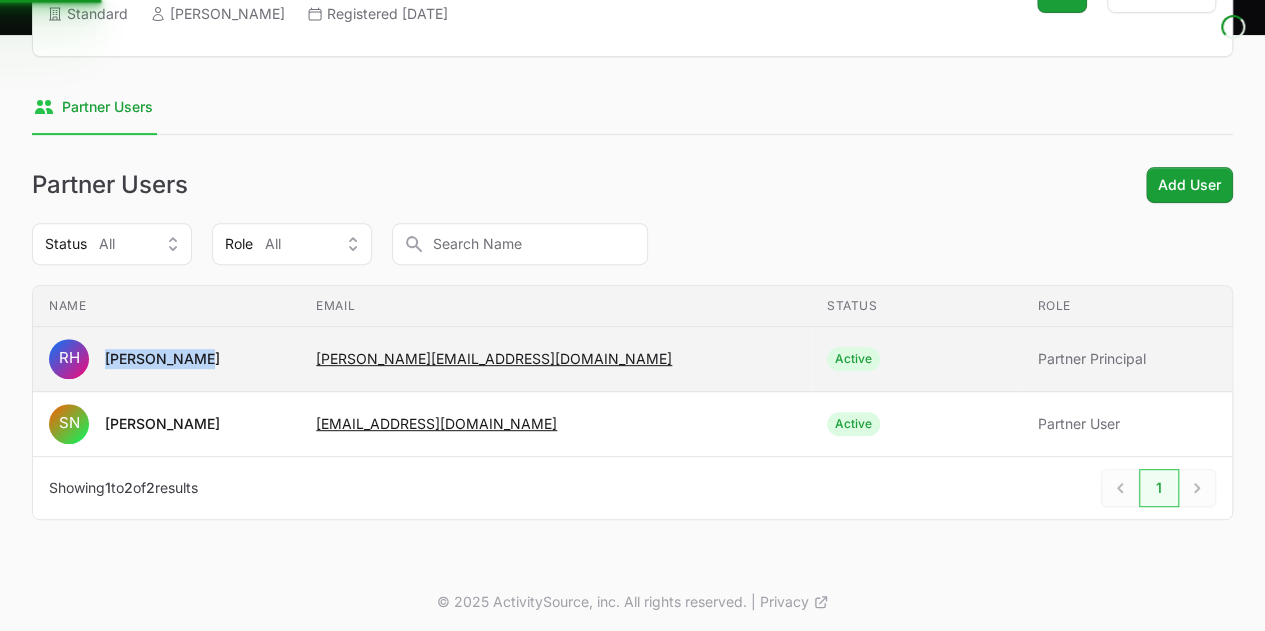scroll, scrollTop: 0, scrollLeft: 0, axis: both 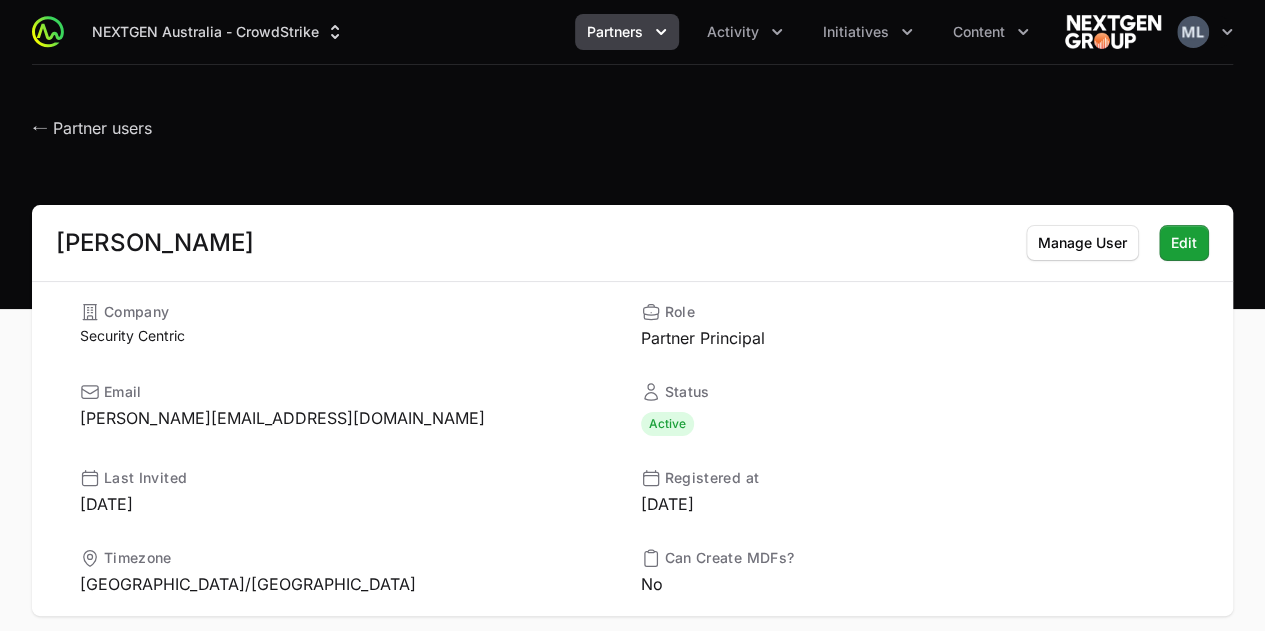 click on "[PERSON_NAME]" 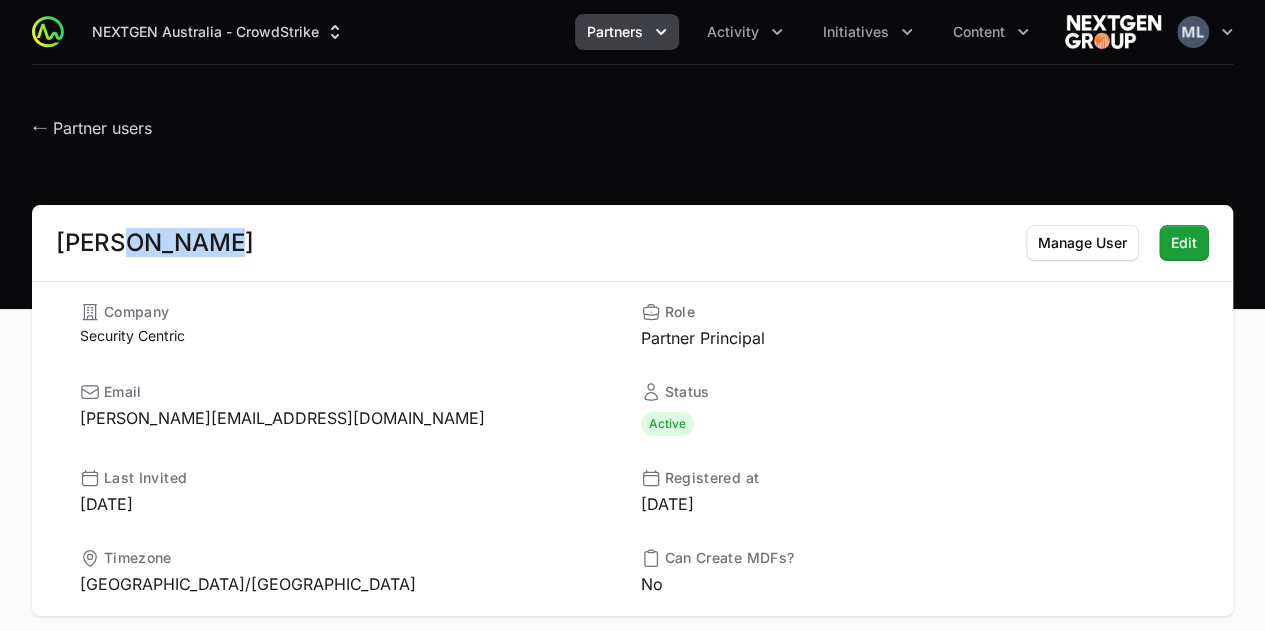 click on "[PERSON_NAME]" 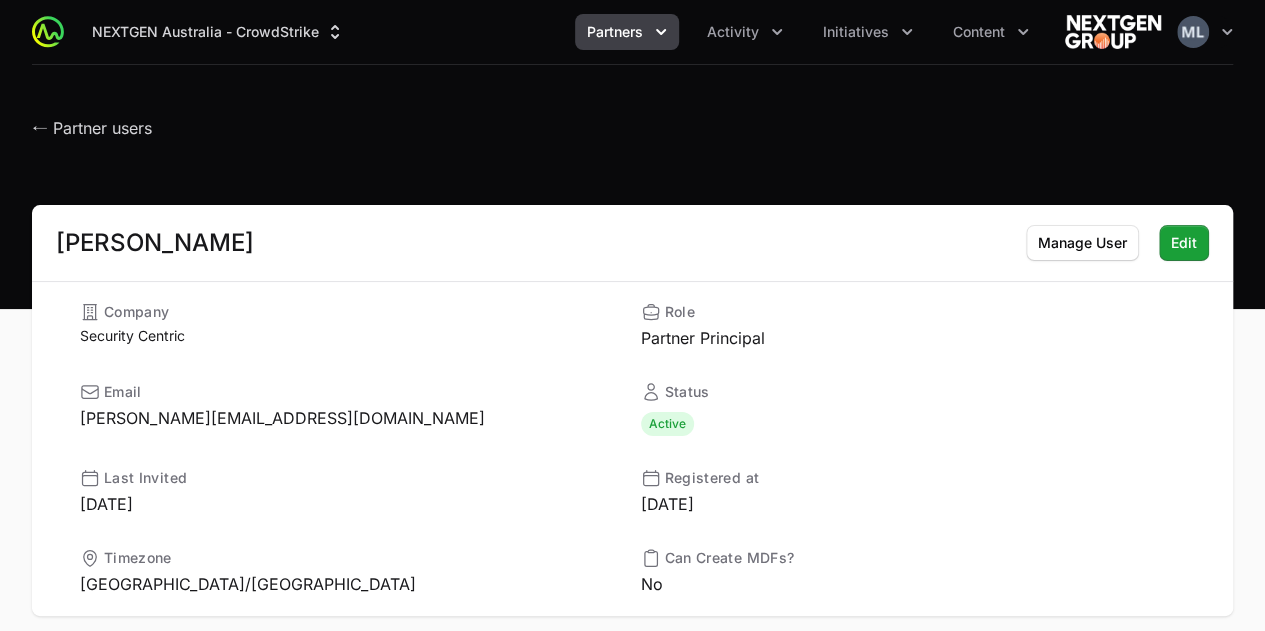 drag, startPoint x: 168, startPoint y: 241, endPoint x: 123, endPoint y: 255, distance: 47.127487 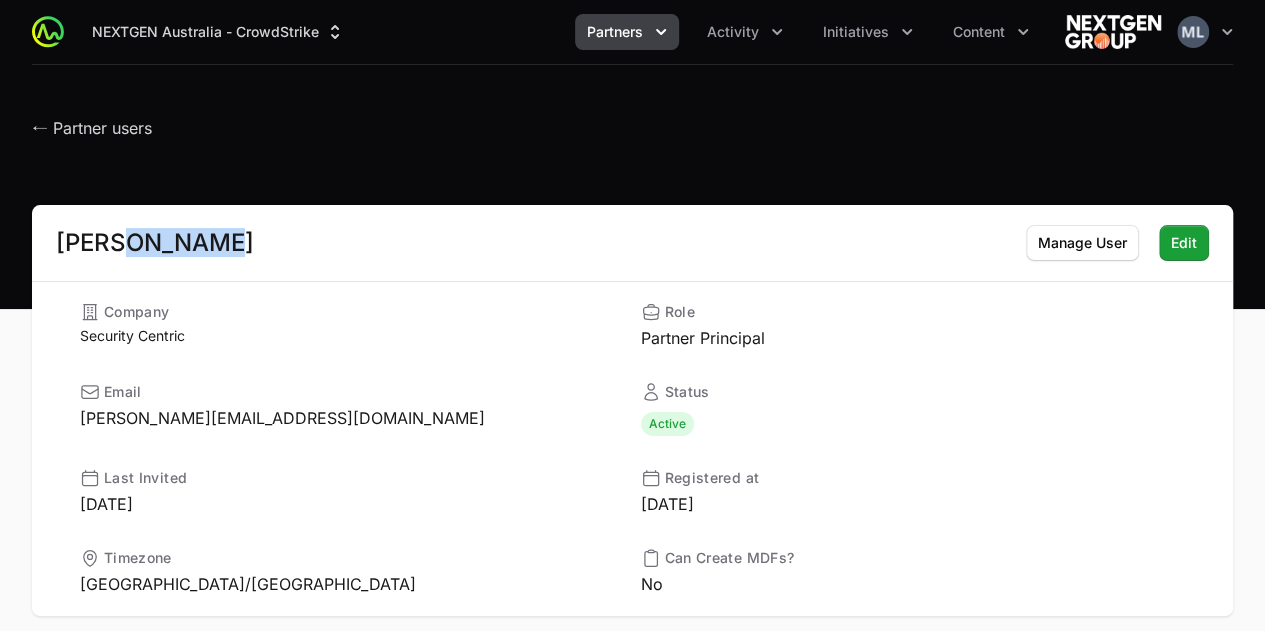click on "[PERSON_NAME]" 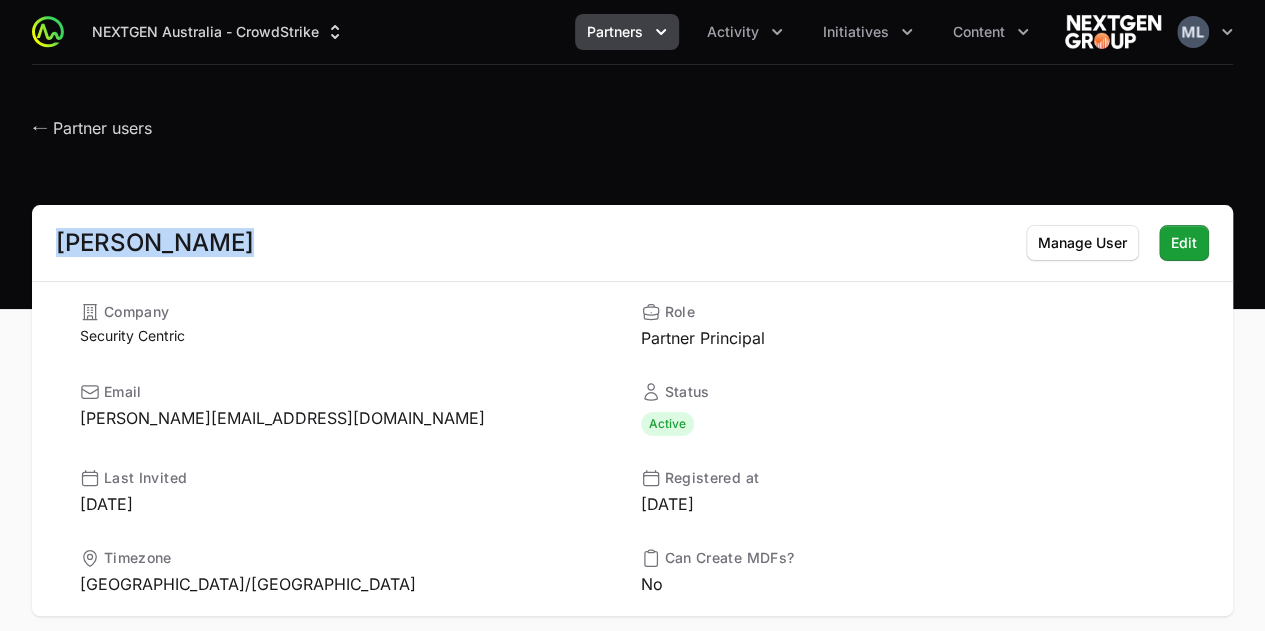 click on "[PERSON_NAME]" 